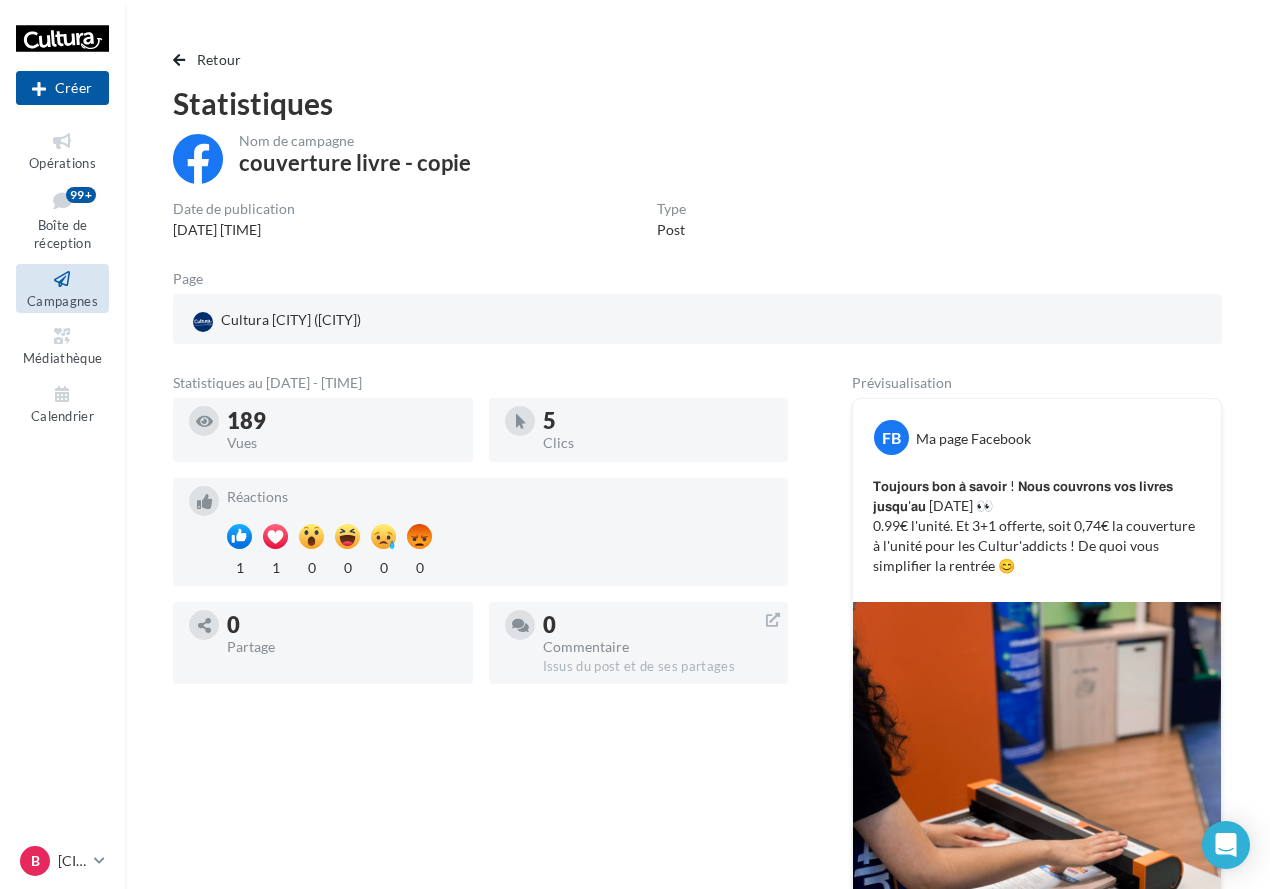 scroll, scrollTop: 0, scrollLeft: 0, axis: both 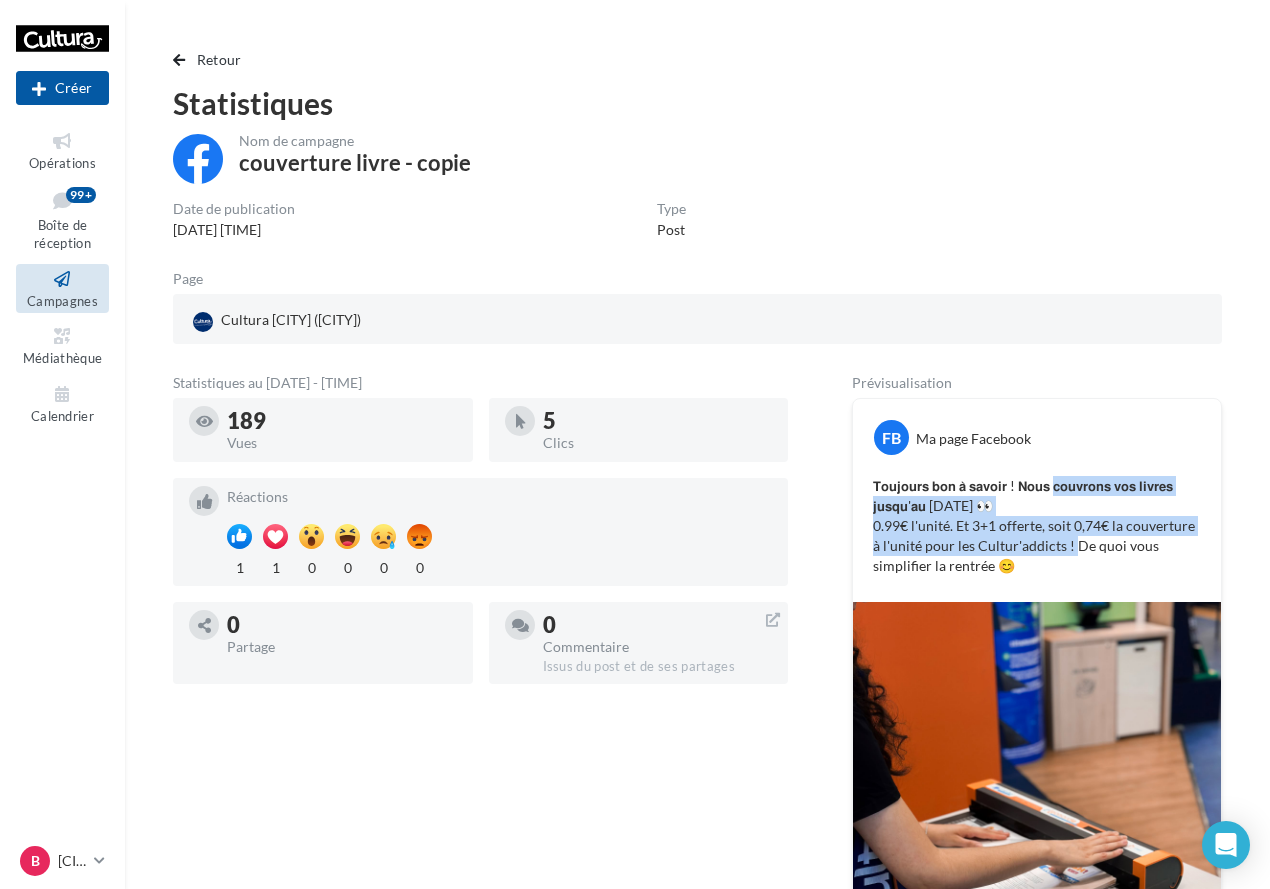 drag, startPoint x: 1055, startPoint y: 484, endPoint x: 1072, endPoint y: 539, distance: 57.567352 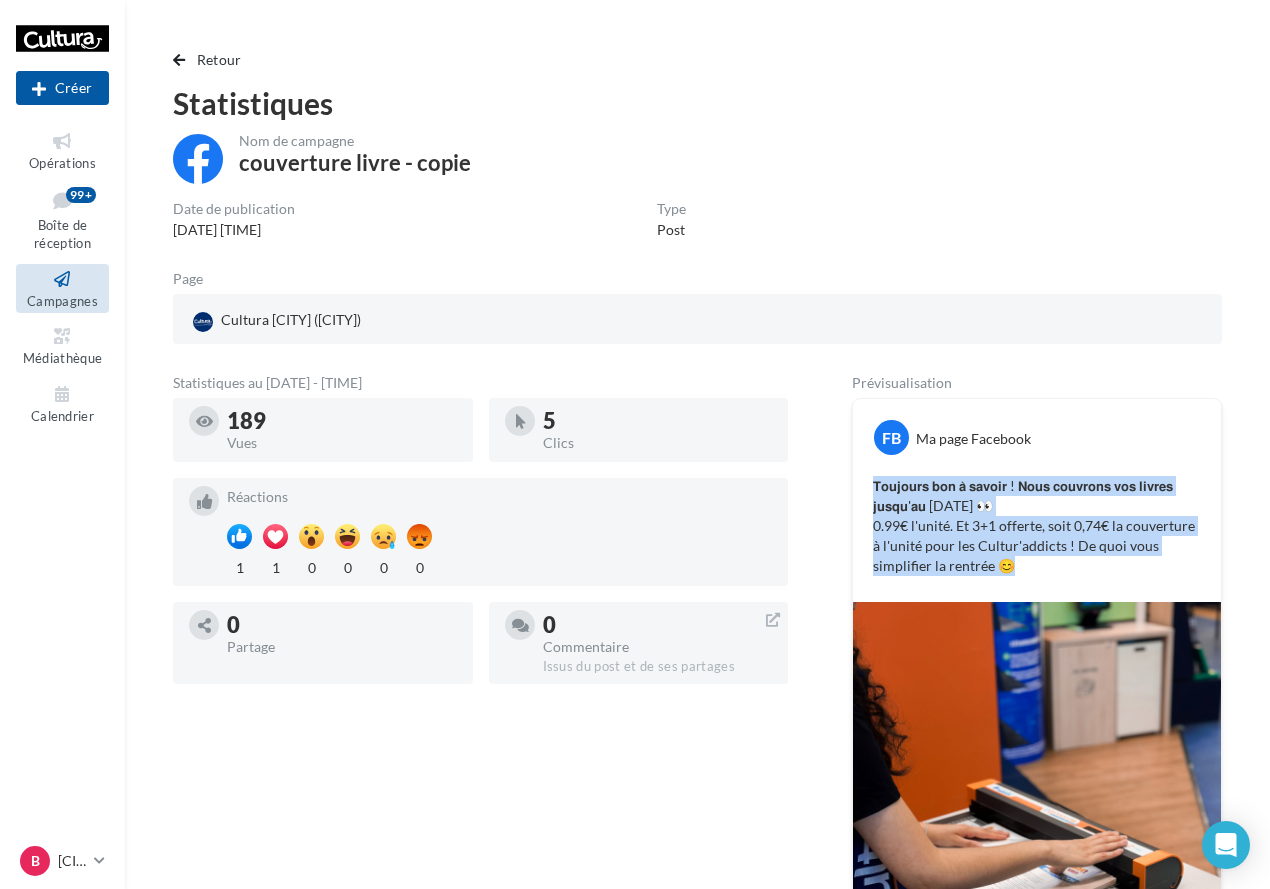 drag, startPoint x: 1086, startPoint y: 575, endPoint x: 867, endPoint y: 489, distance: 235.28069 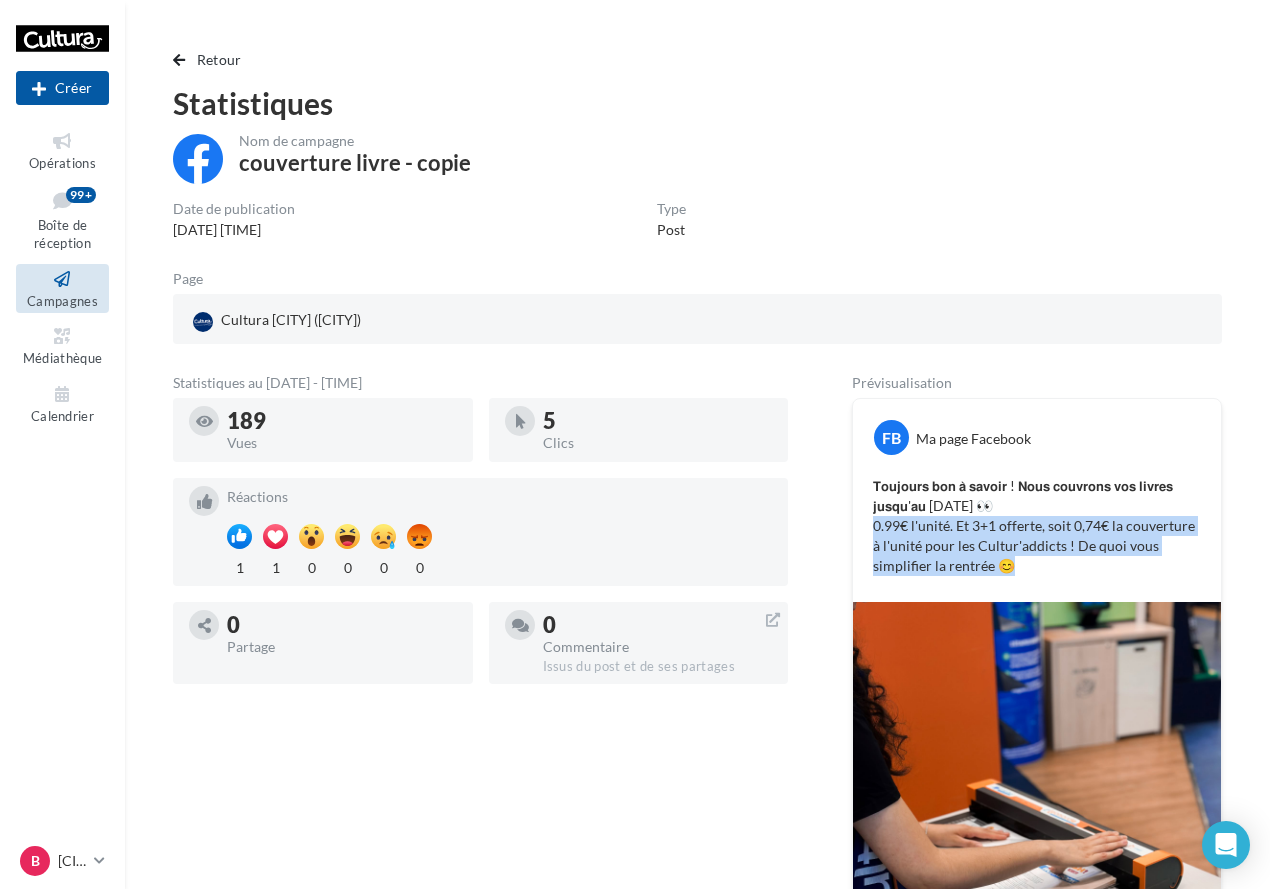 drag, startPoint x: 863, startPoint y: 527, endPoint x: 1027, endPoint y: 569, distance: 169.29265 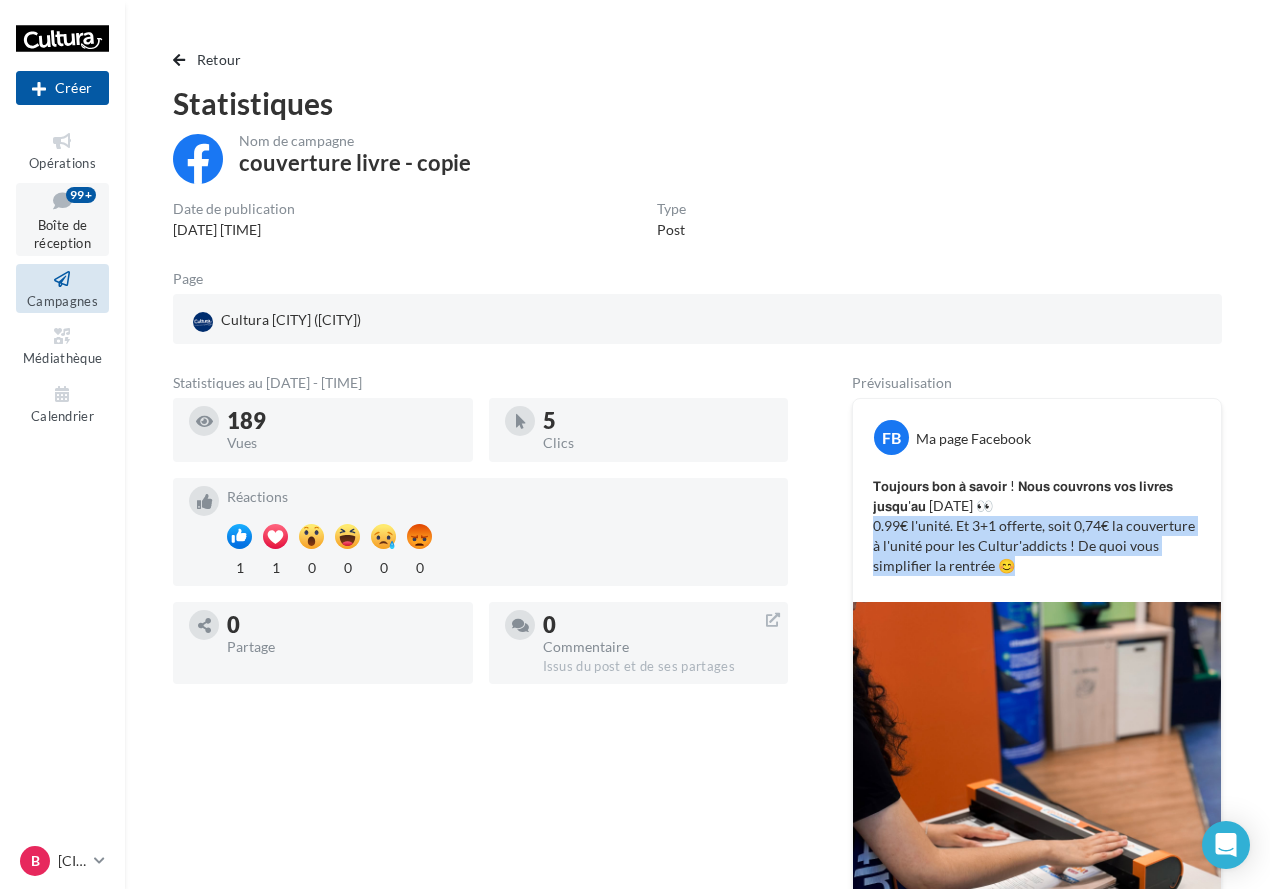 click at bounding box center (62, 200) 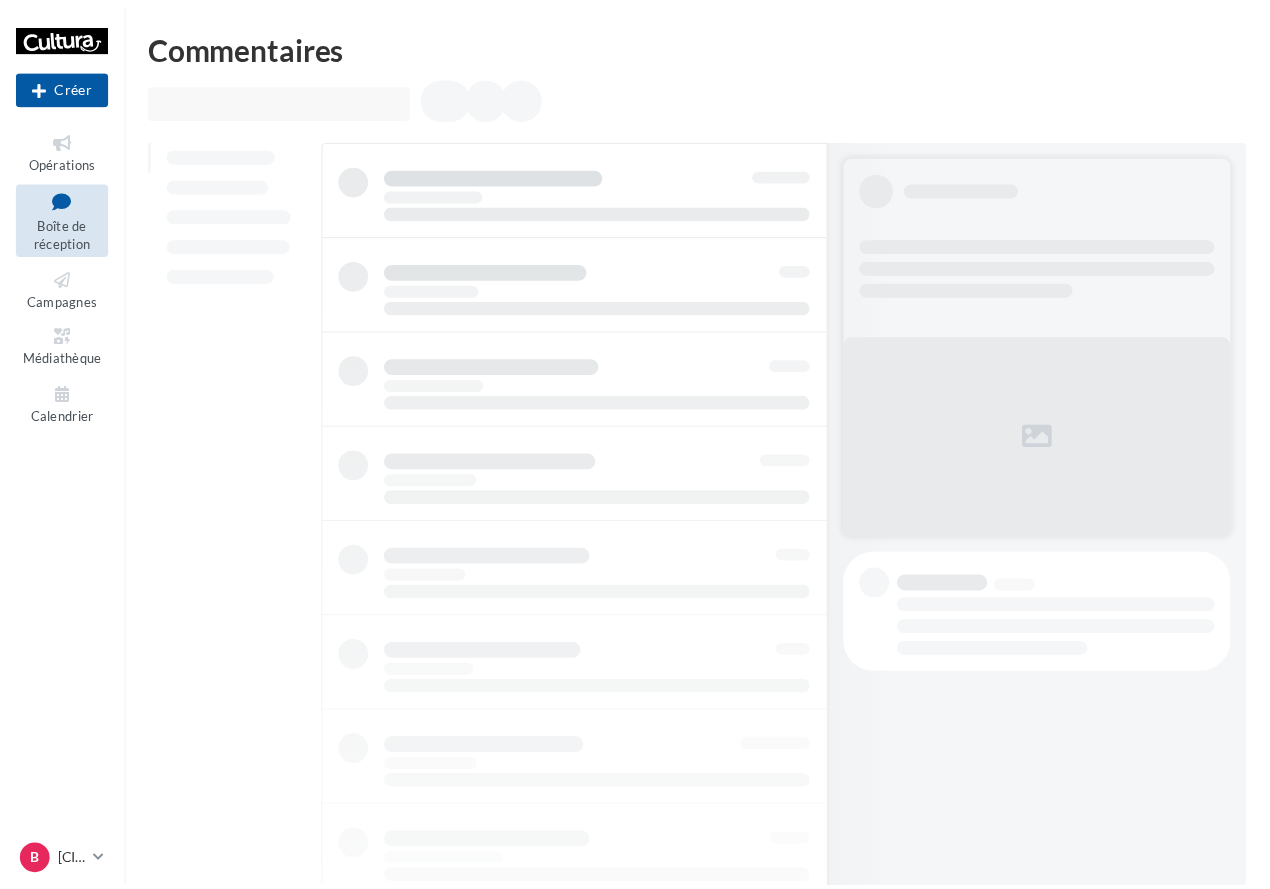 scroll, scrollTop: 0, scrollLeft: 0, axis: both 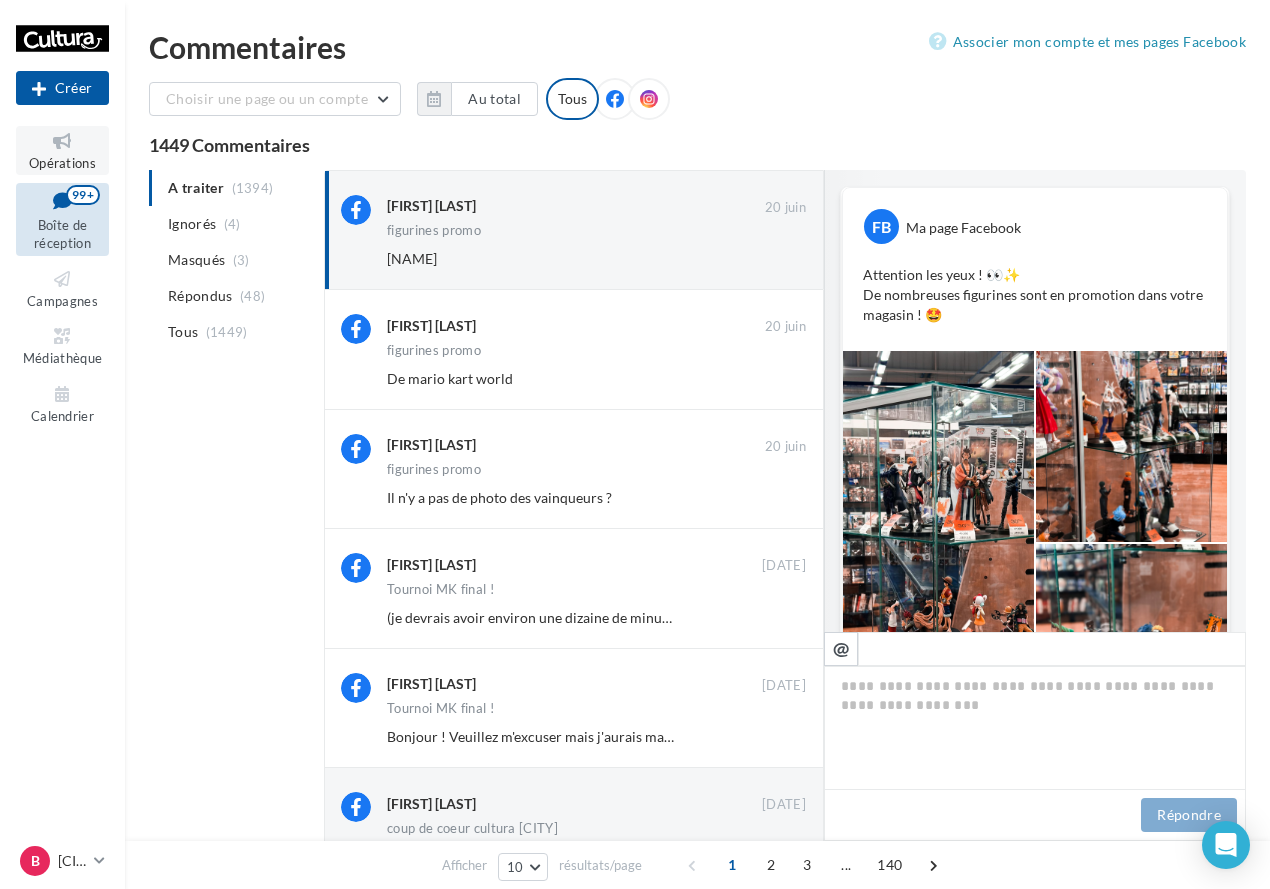 click on "Opérations" at bounding box center [62, 150] 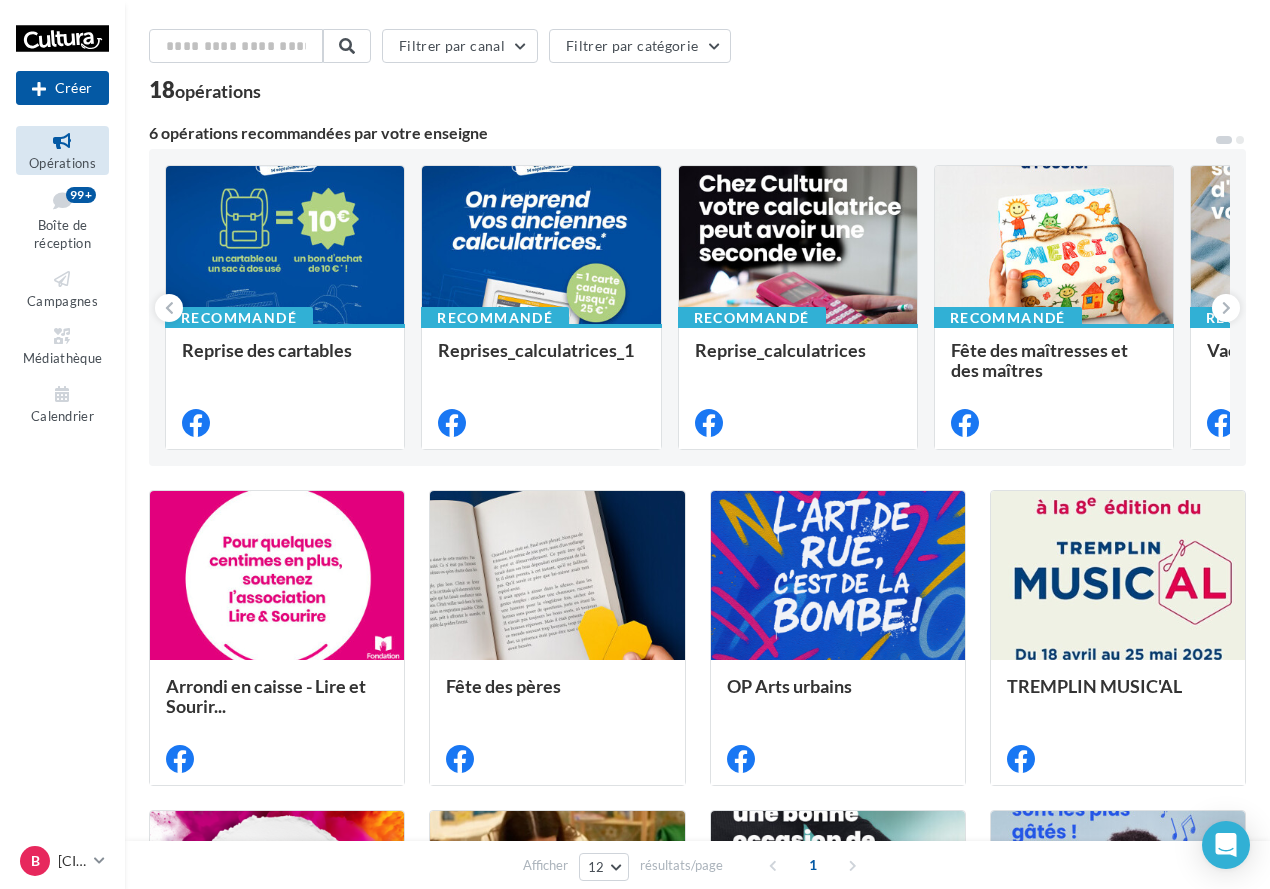 scroll, scrollTop: 0, scrollLeft: 0, axis: both 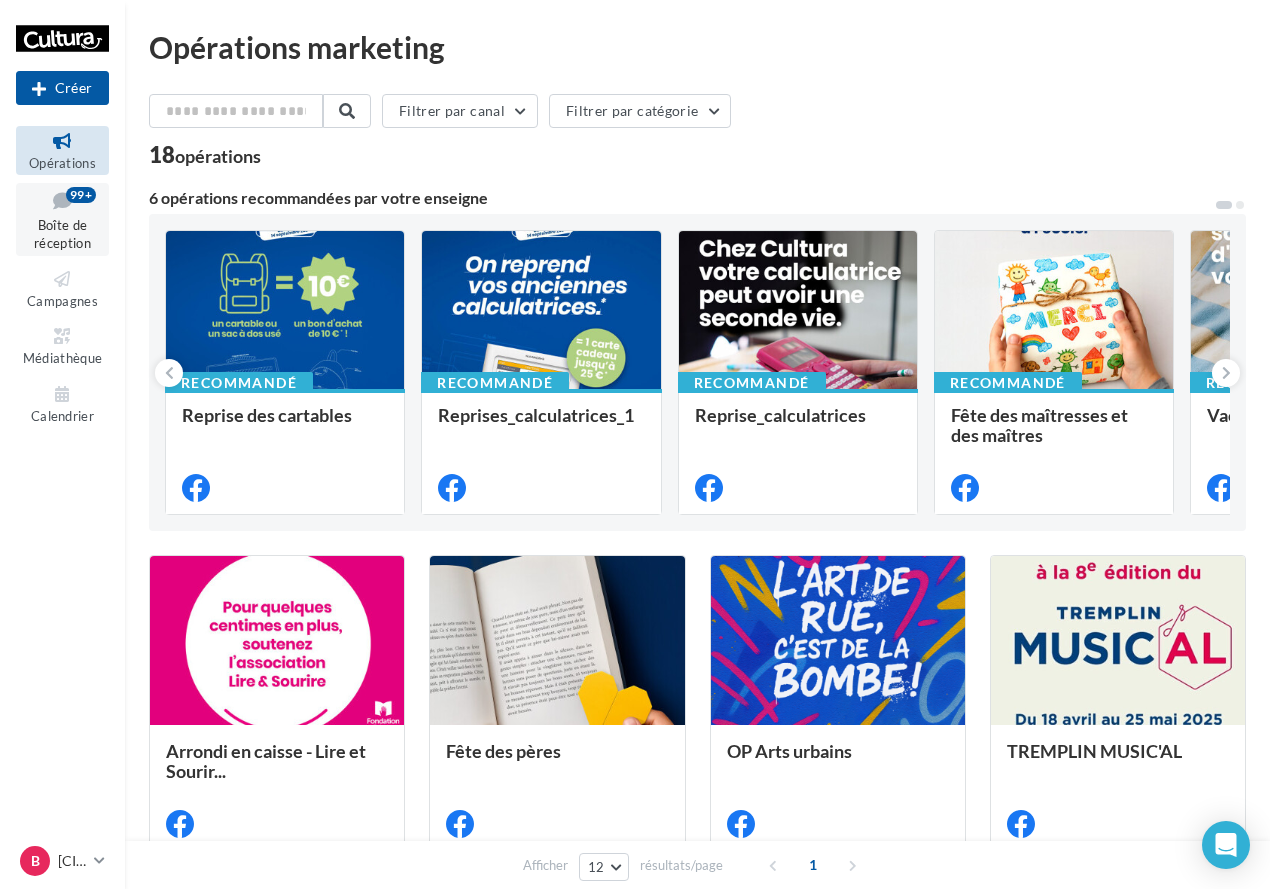 click on "Boîte de réception" at bounding box center (62, 234) 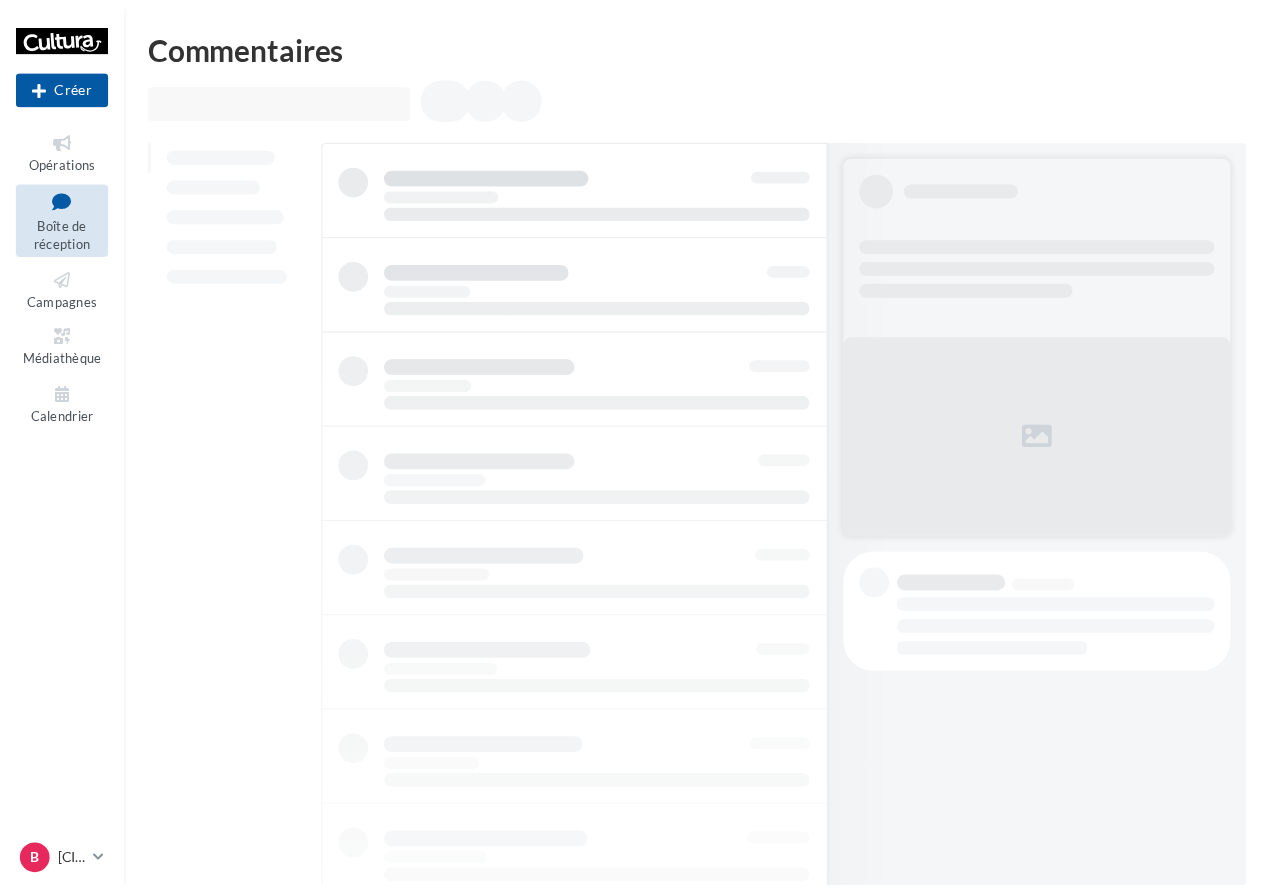 scroll, scrollTop: 0, scrollLeft: 0, axis: both 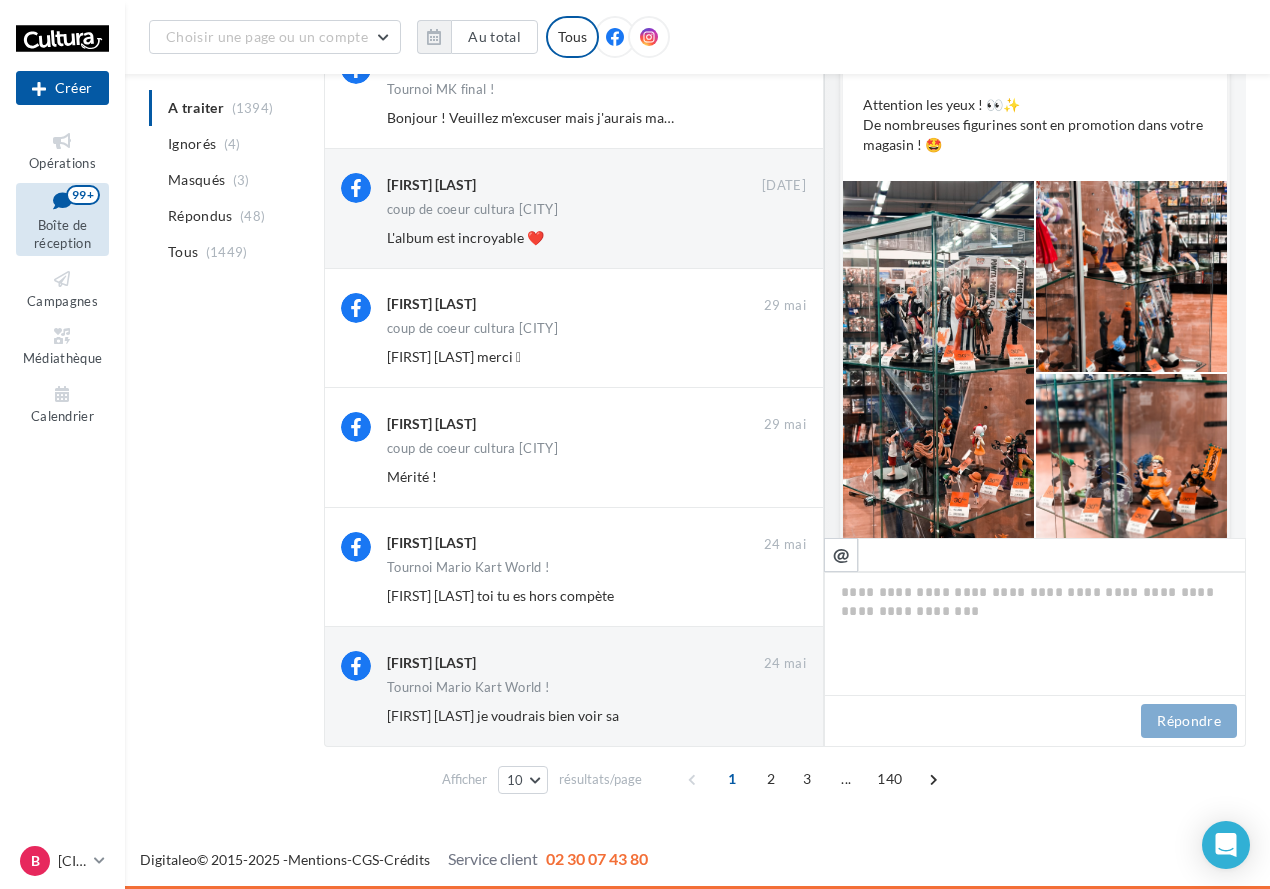 click on "Boîte de réception" at bounding box center [62, 234] 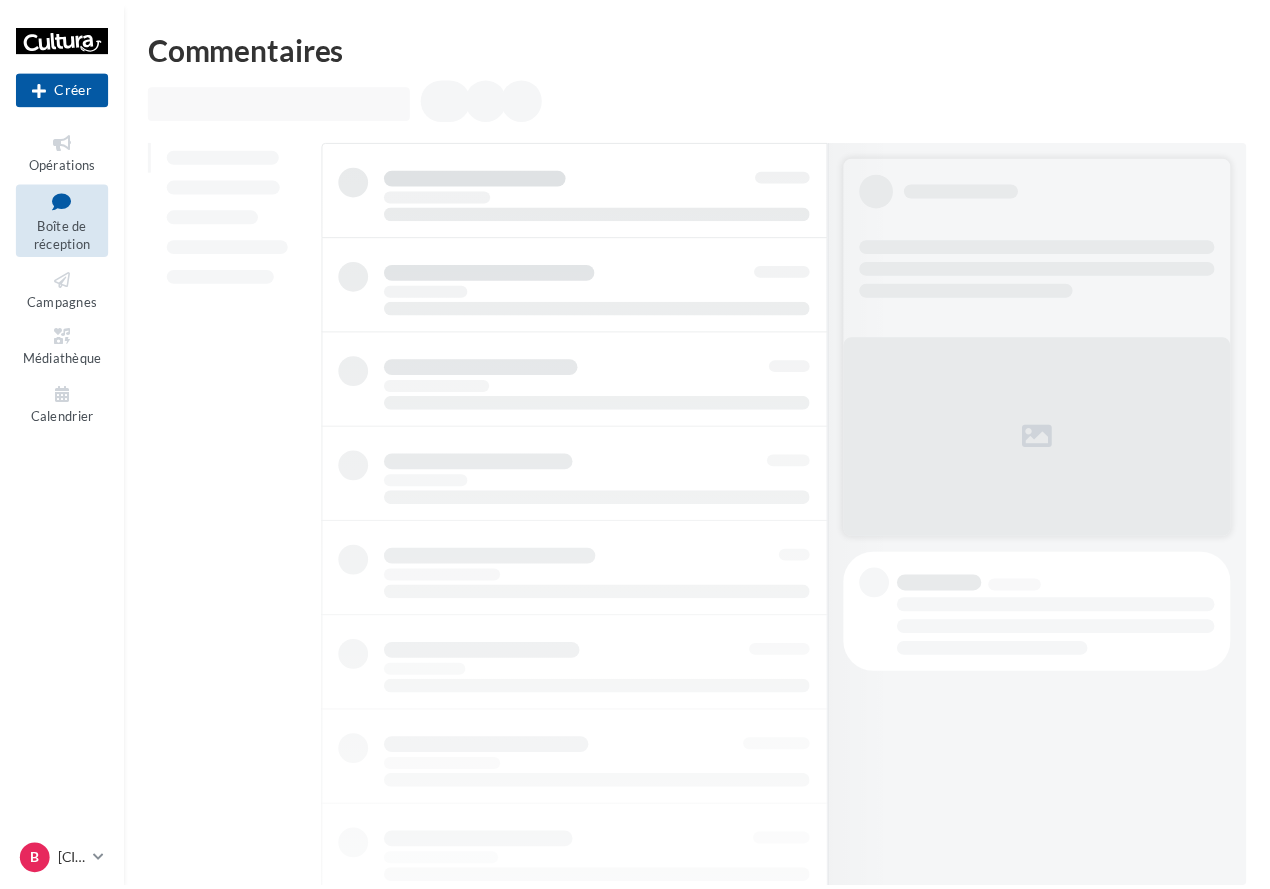 scroll, scrollTop: 0, scrollLeft: 0, axis: both 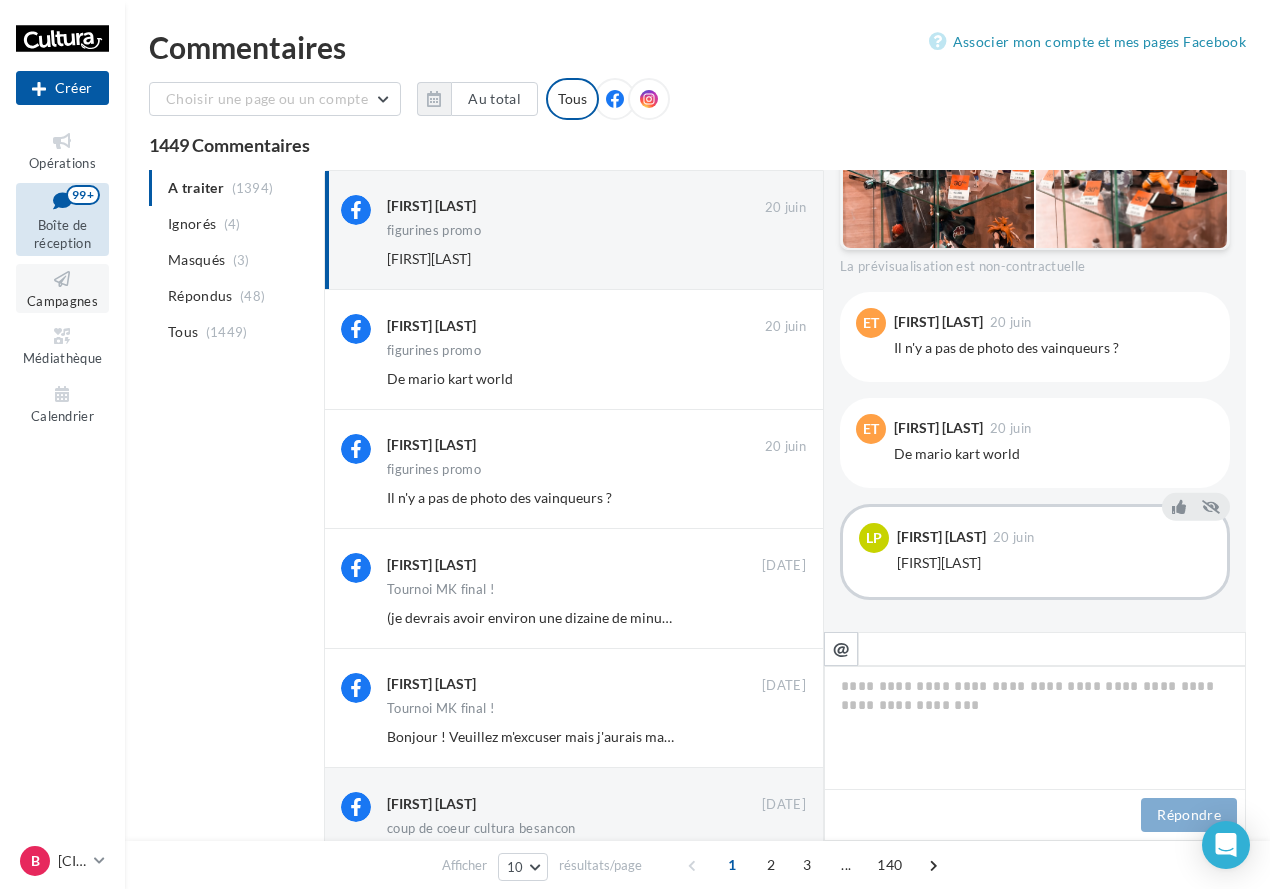 click on "Campagnes" at bounding box center (62, 301) 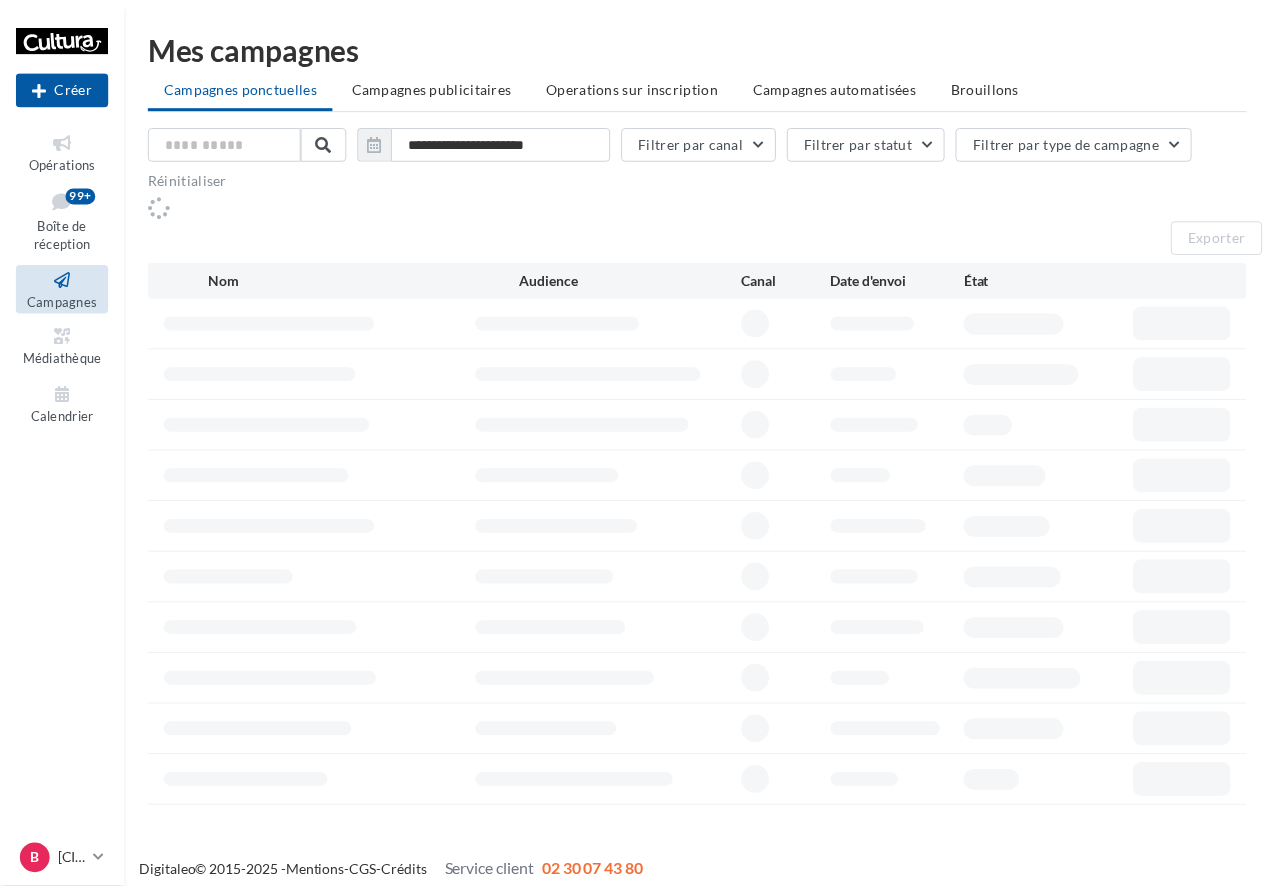 scroll, scrollTop: 0, scrollLeft: 0, axis: both 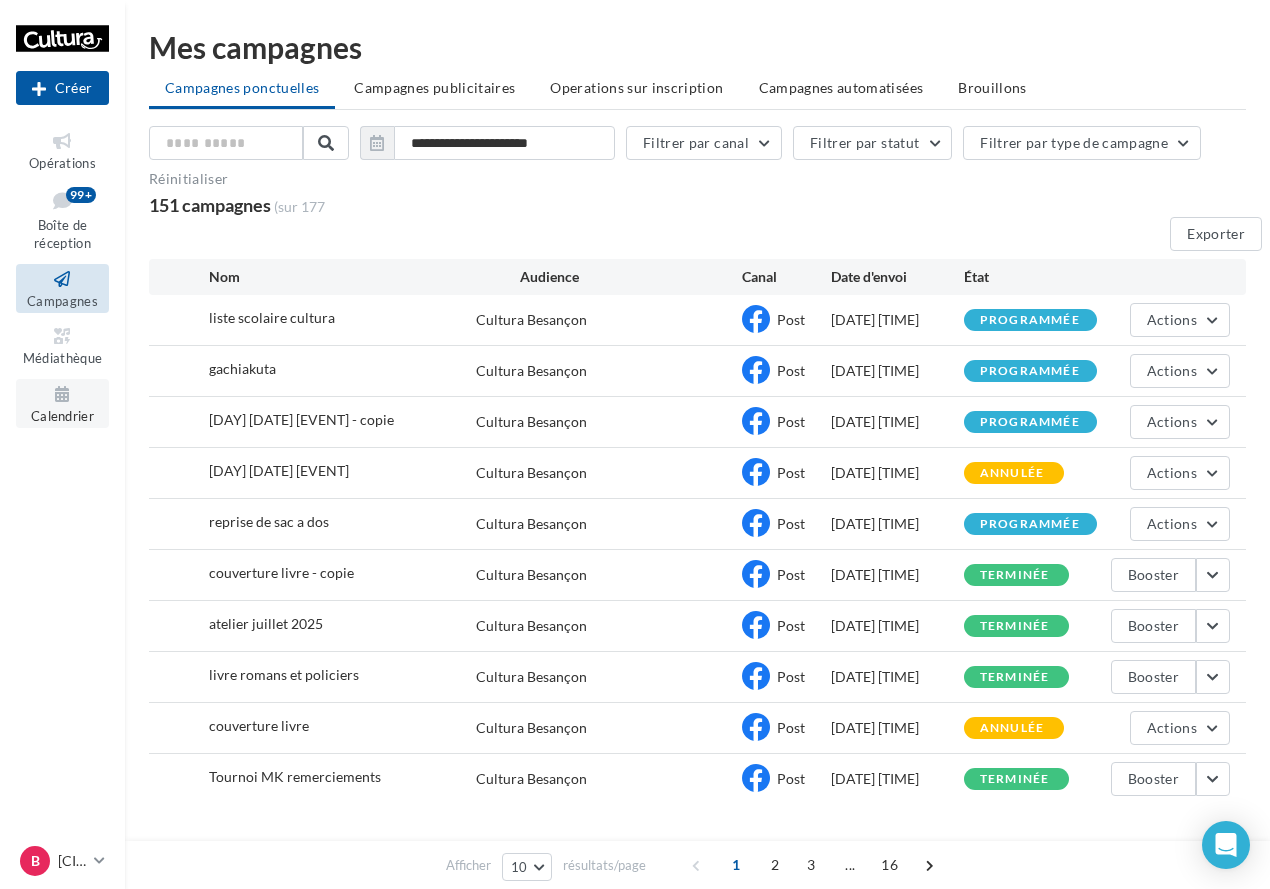 click on "Calendrier" at bounding box center (62, 416) 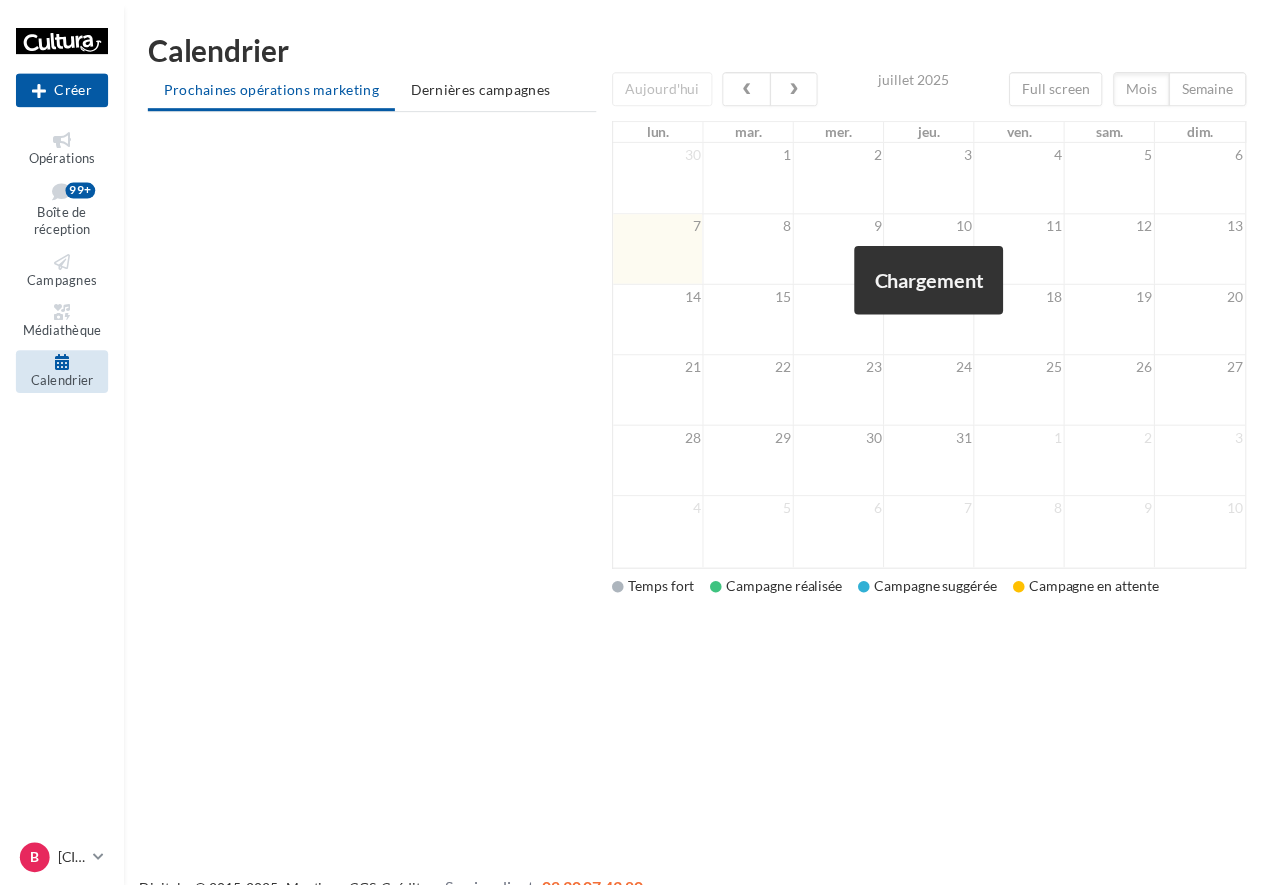 scroll, scrollTop: 0, scrollLeft: 0, axis: both 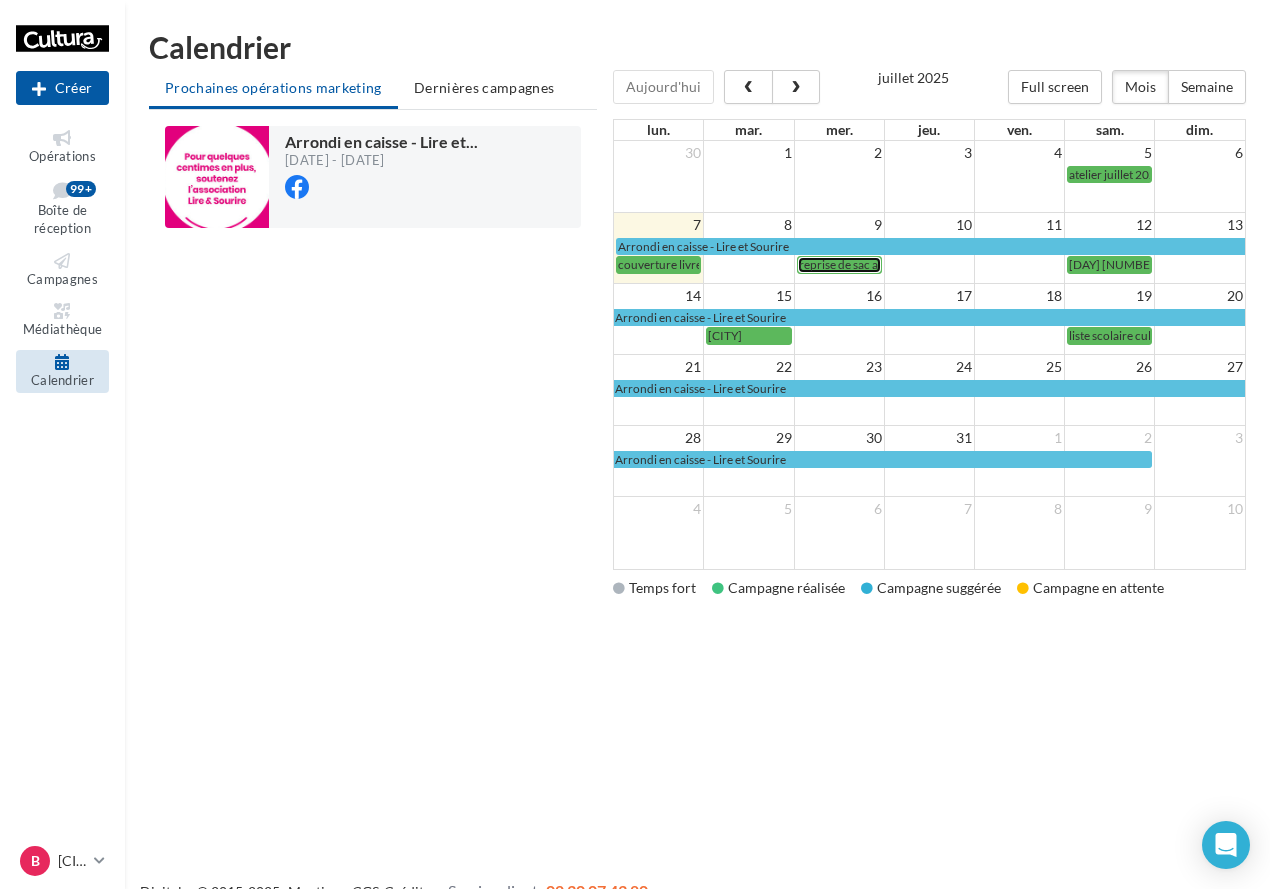 click on "reprise de sac a dos" at bounding box center (849, 264) 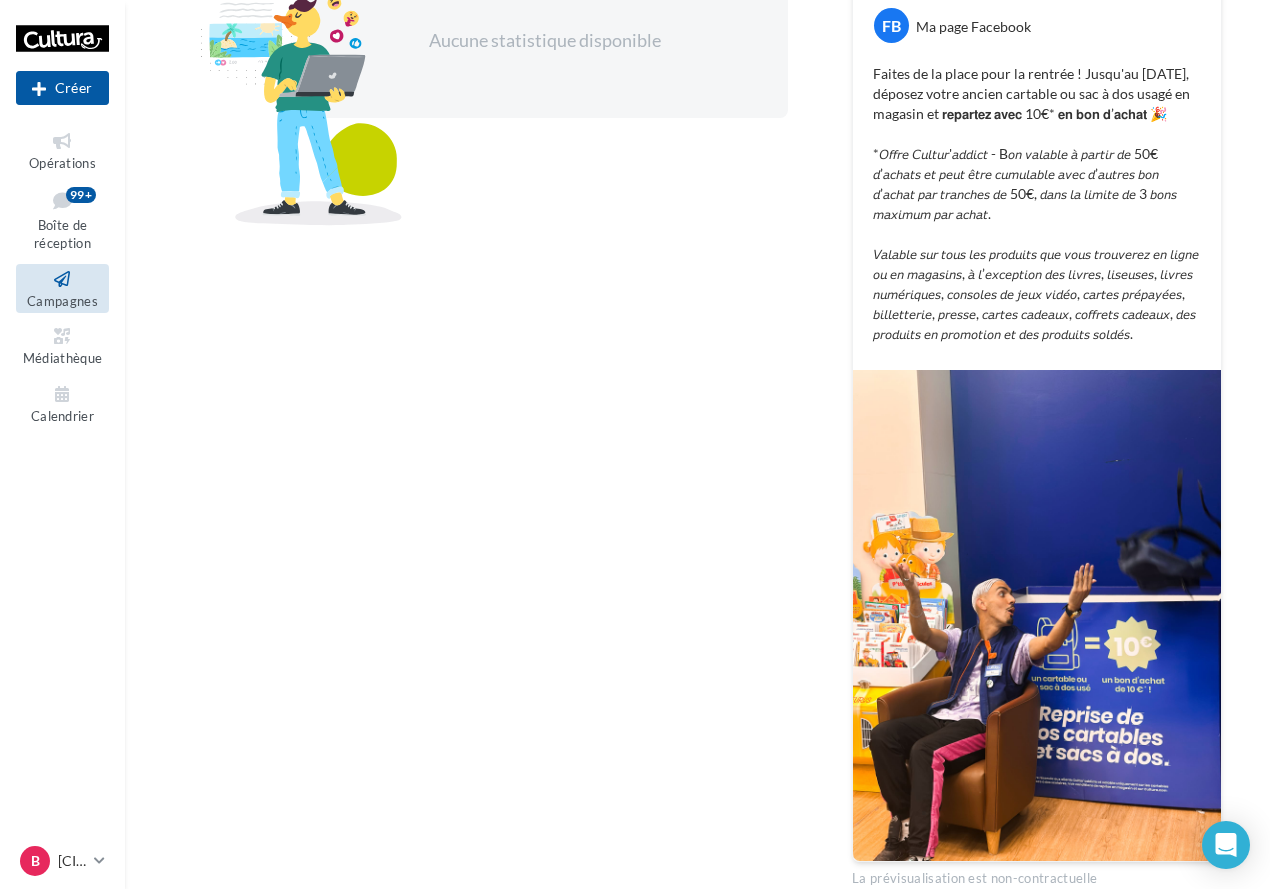 scroll, scrollTop: 0, scrollLeft: 0, axis: both 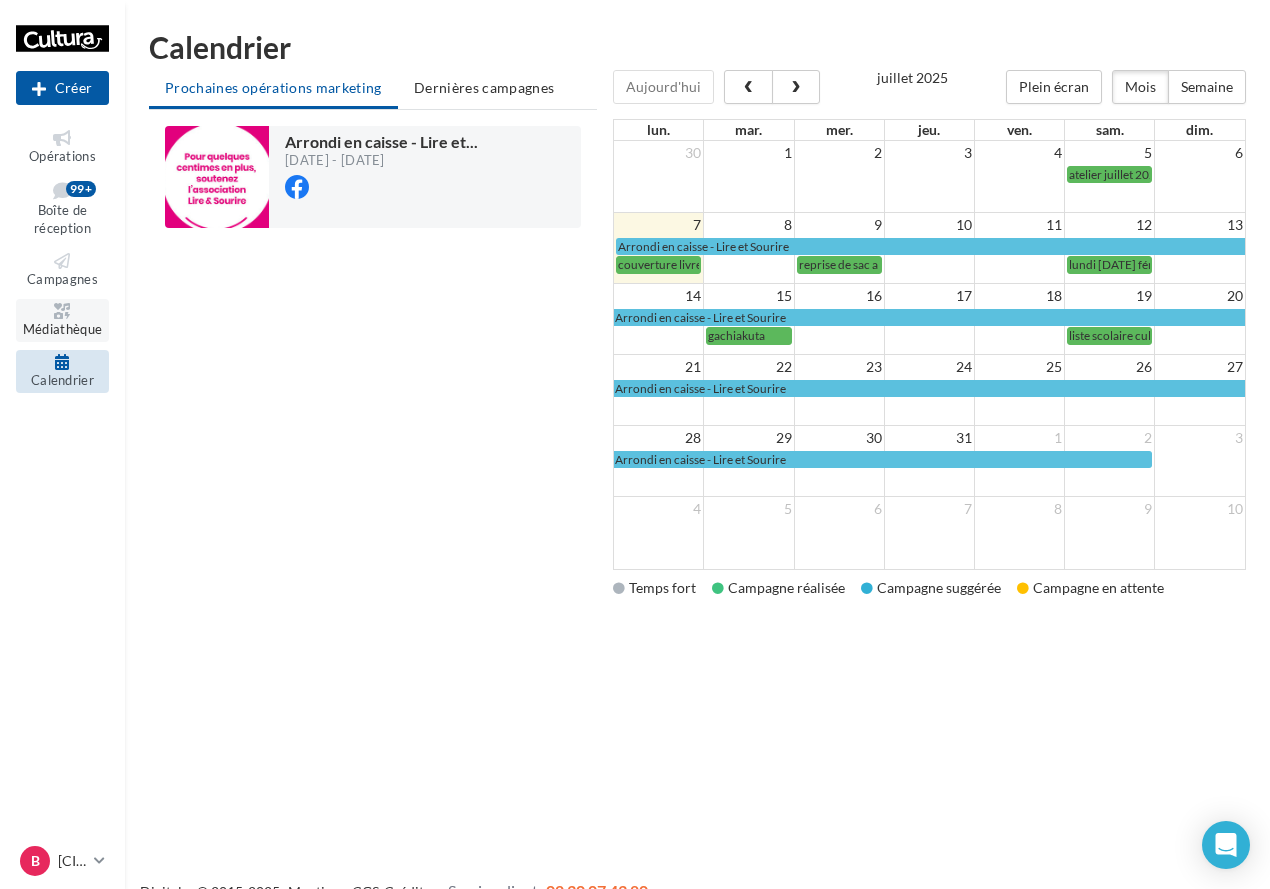 click at bounding box center (62, 311) 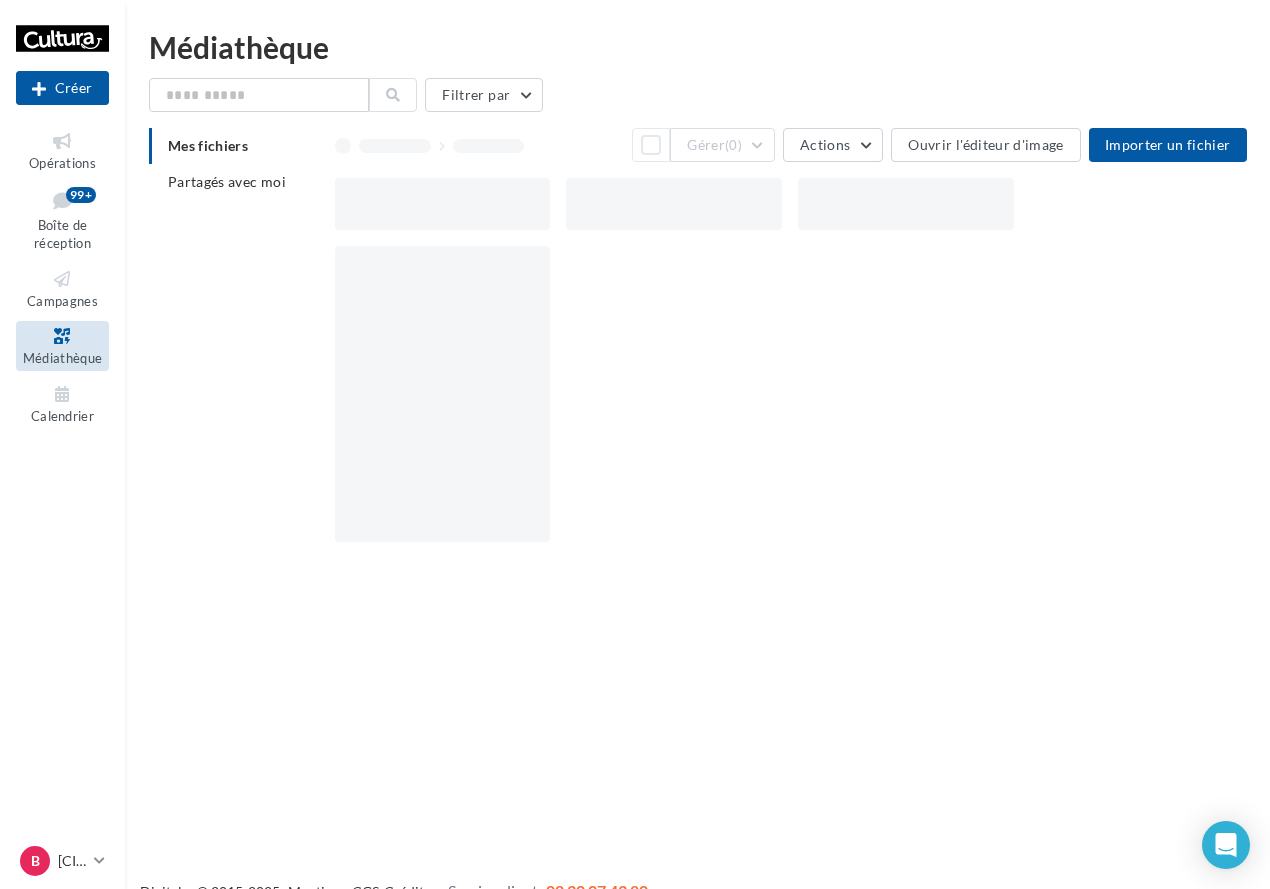 scroll, scrollTop: 0, scrollLeft: 0, axis: both 